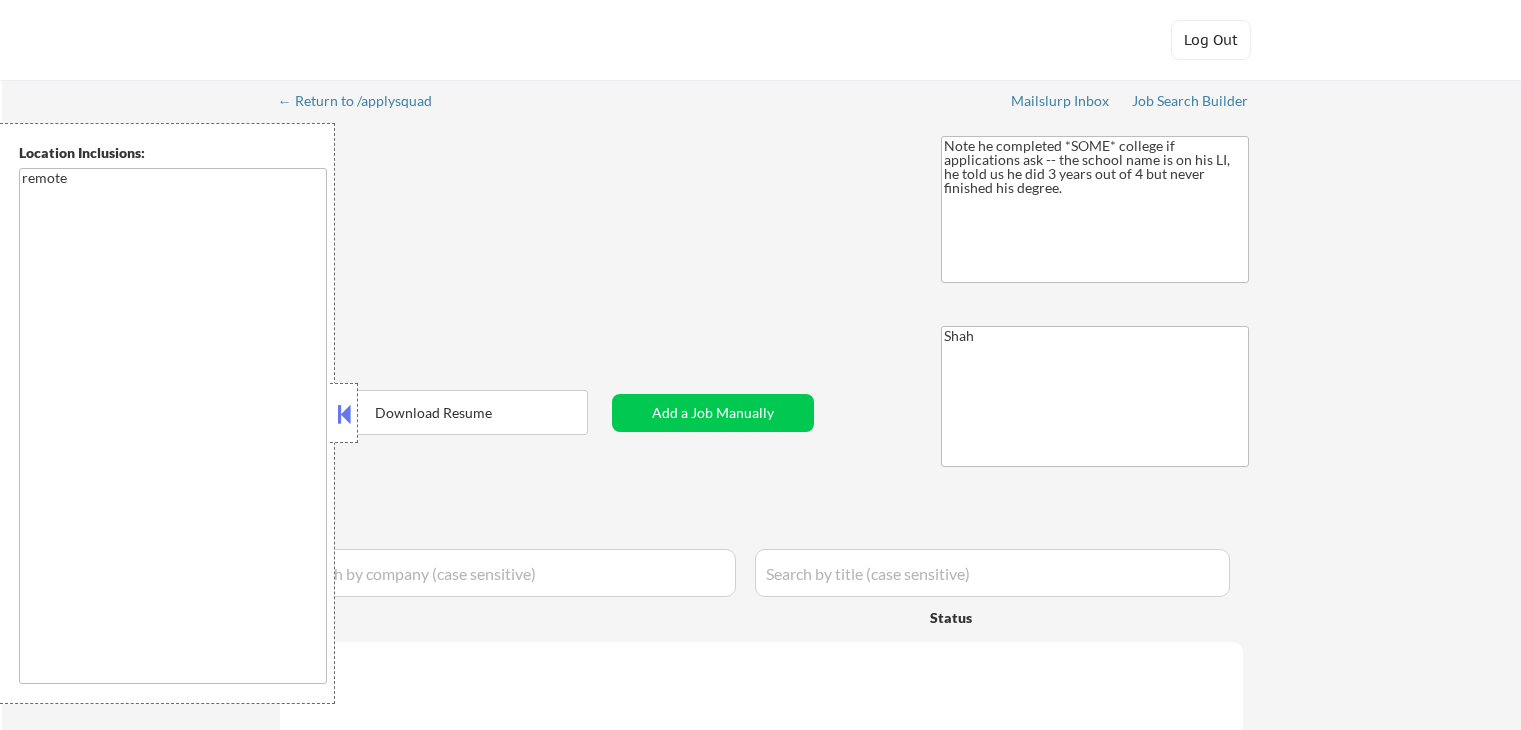 select on ""applied"" 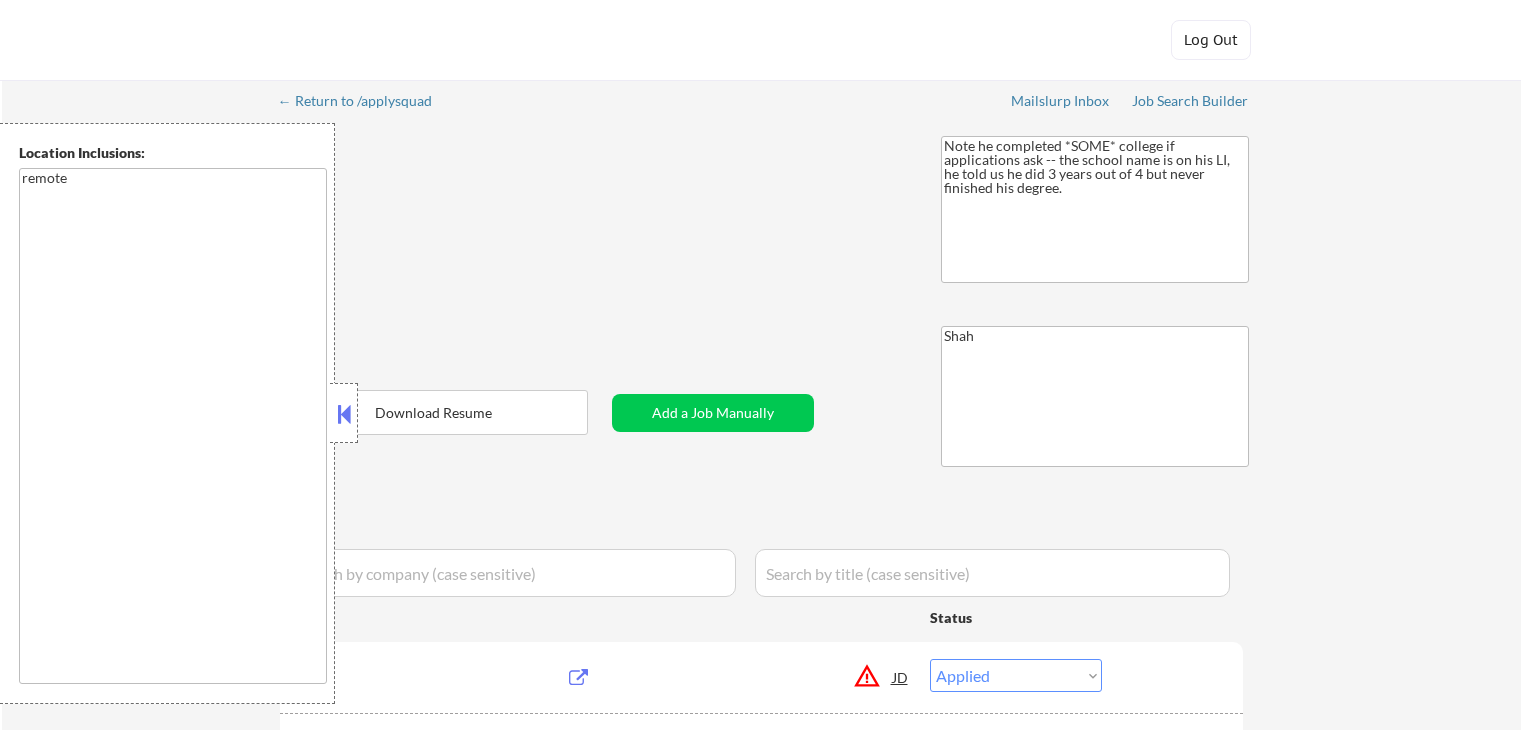 select on ""pending"" 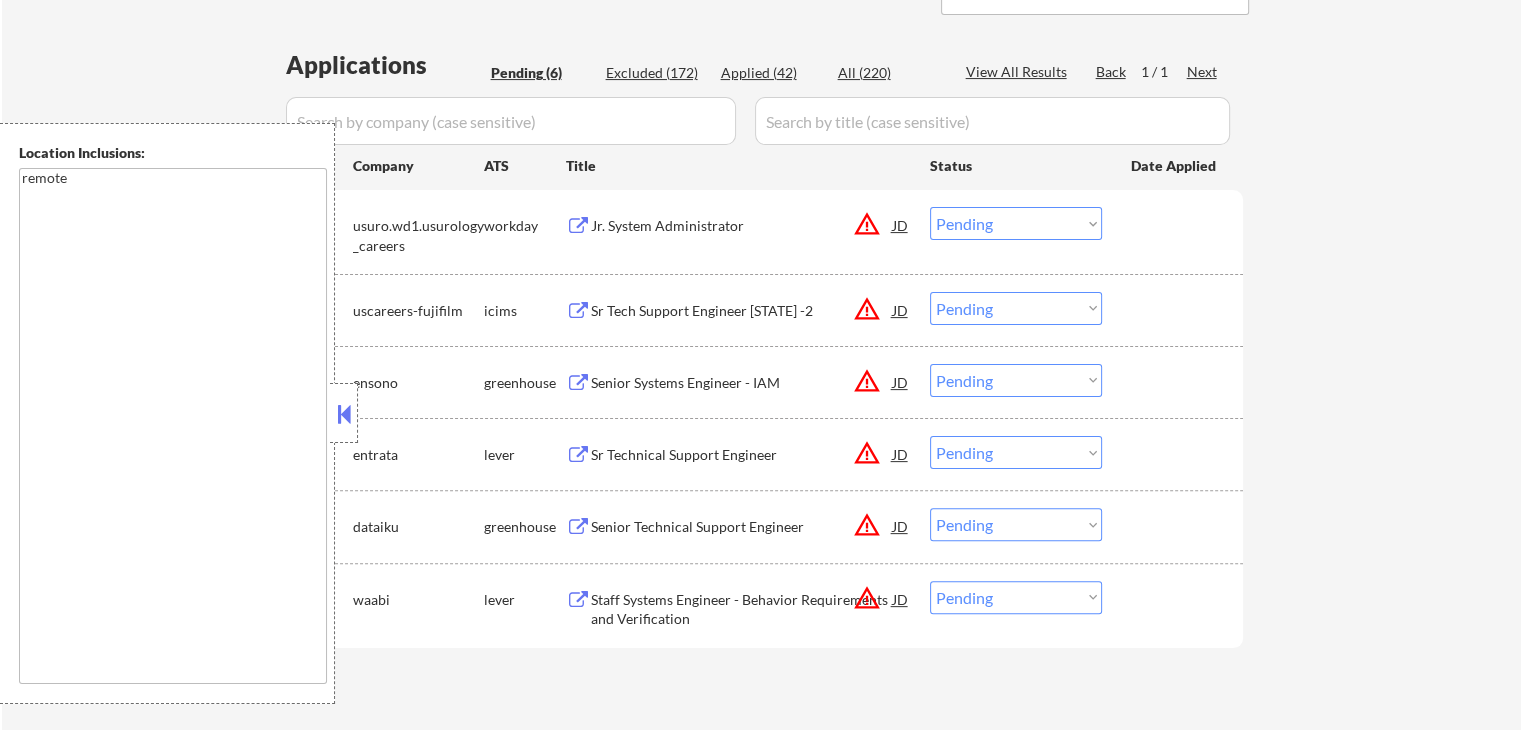 scroll, scrollTop: 500, scrollLeft: 0, axis: vertical 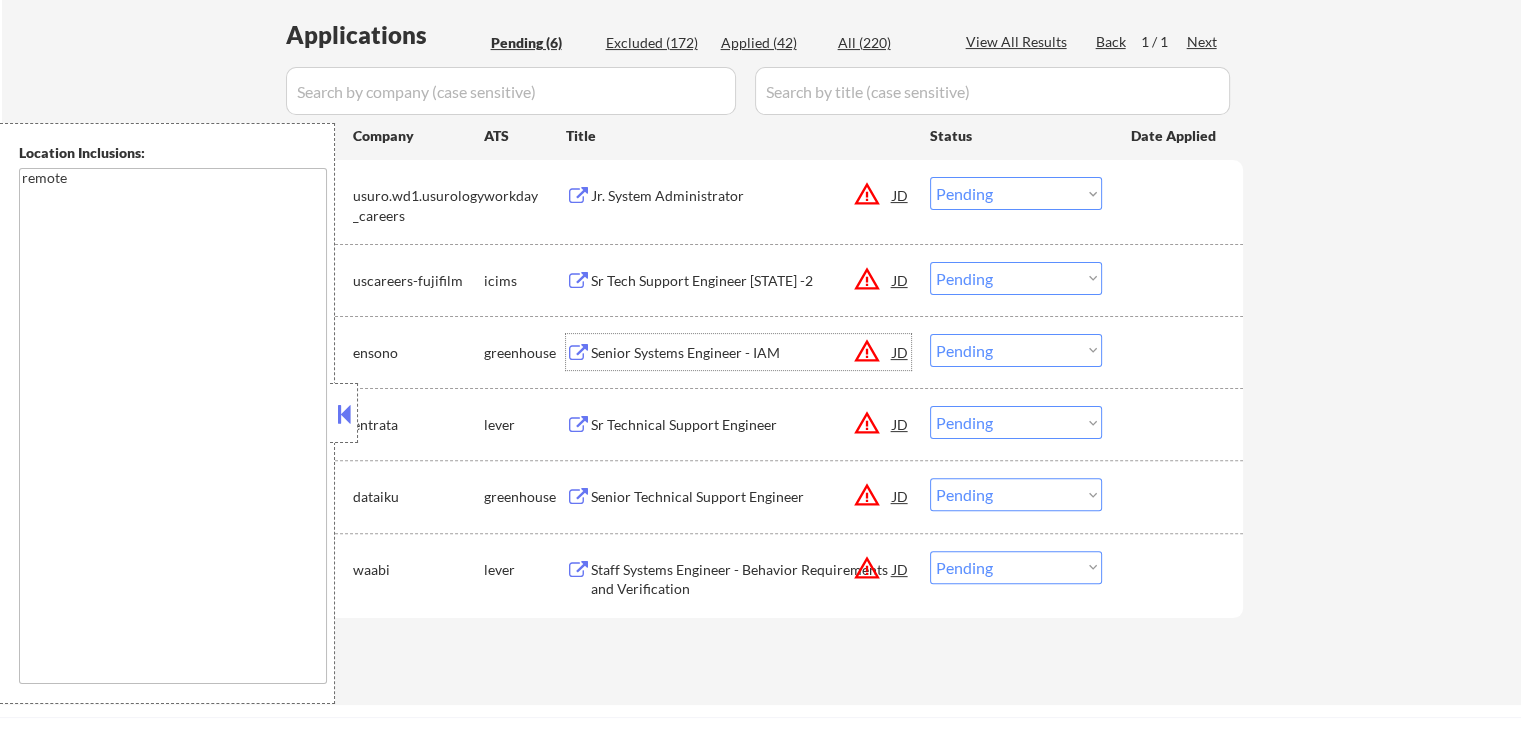 click on "Senior Systems Engineer - IAM" at bounding box center [742, 353] 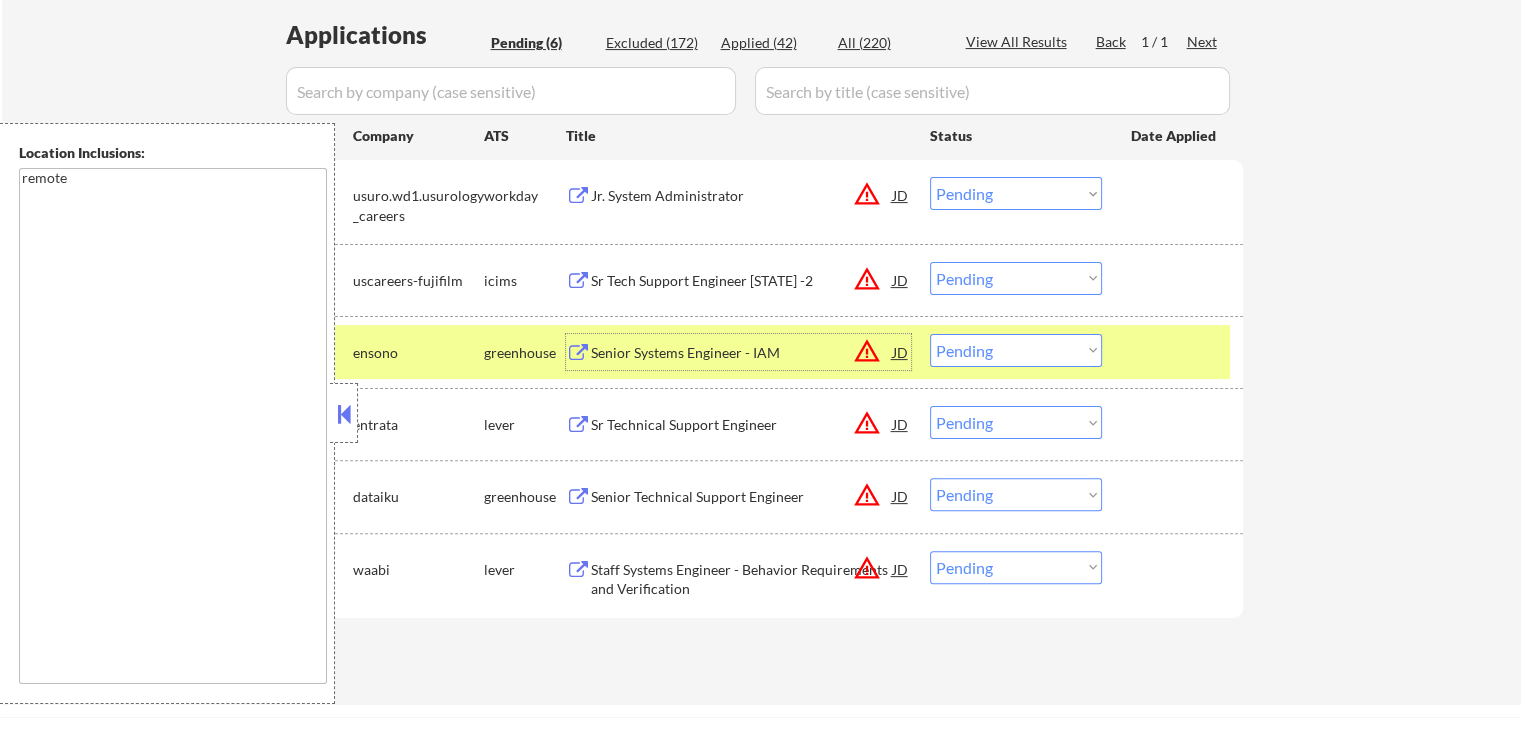 click on "Sr Technical Support Engineer" at bounding box center [742, 425] 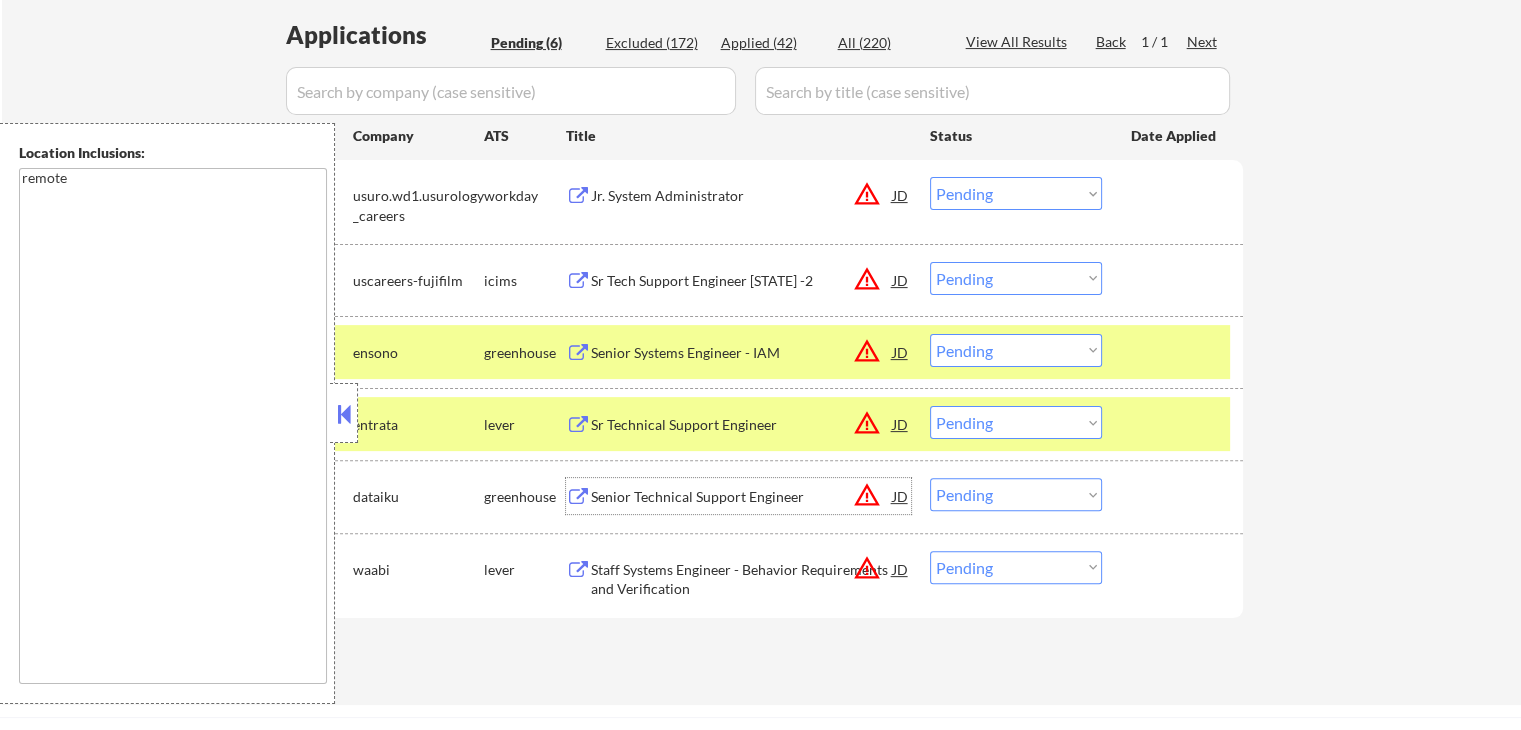 click on "Senior Technical Support Engineer" at bounding box center [742, 497] 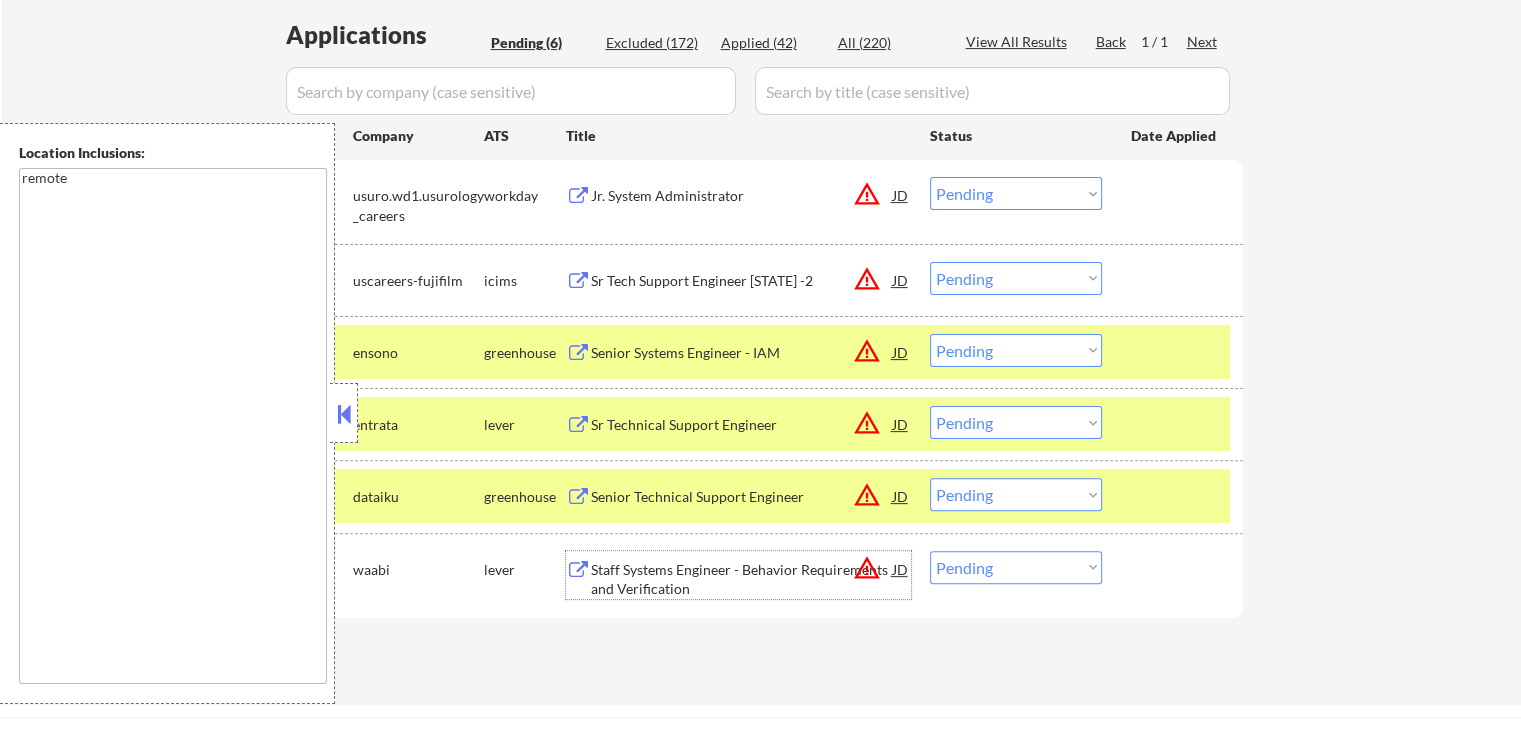 click on "Staff Systems Engineer - Behavior Requirements and Verification" at bounding box center (742, 579) 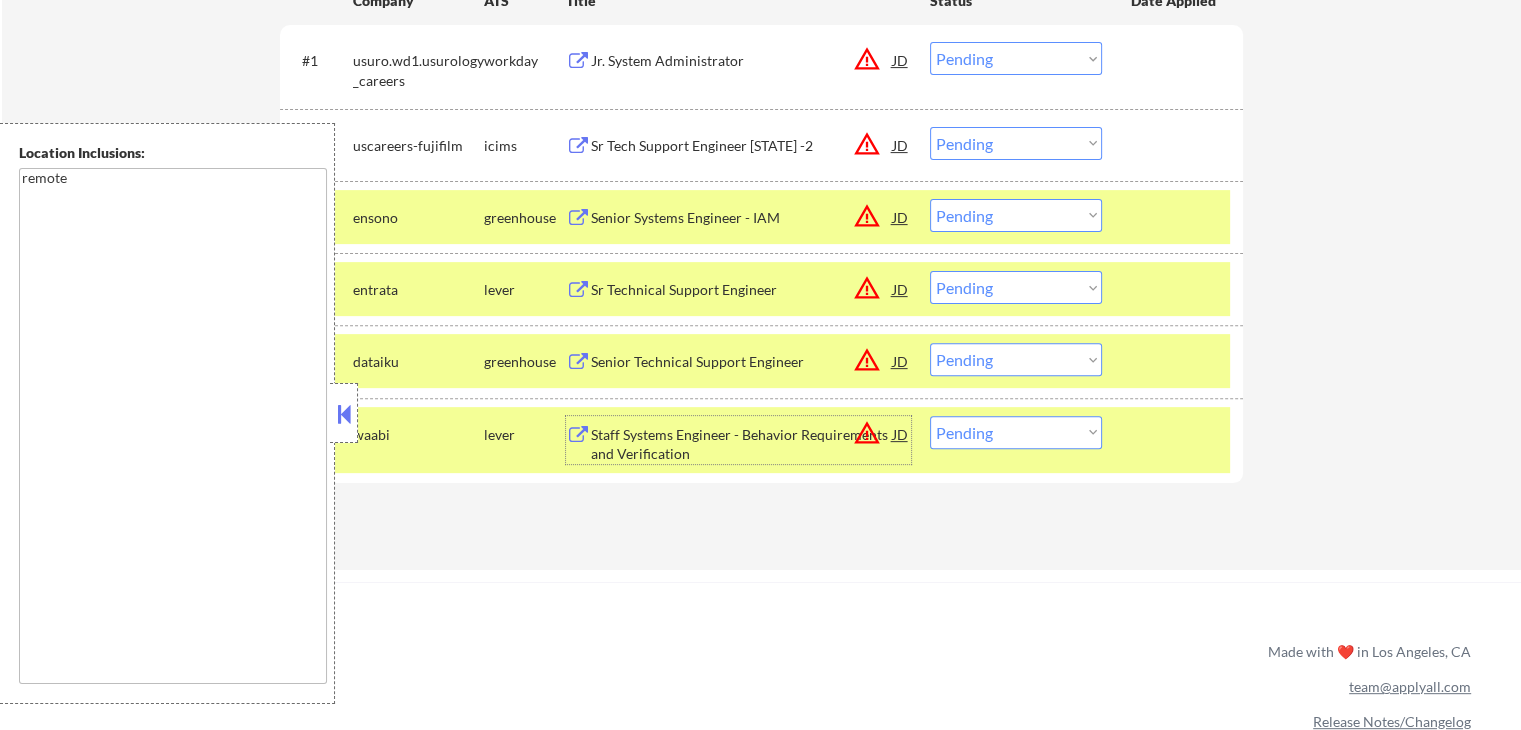 scroll, scrollTop: 600, scrollLeft: 0, axis: vertical 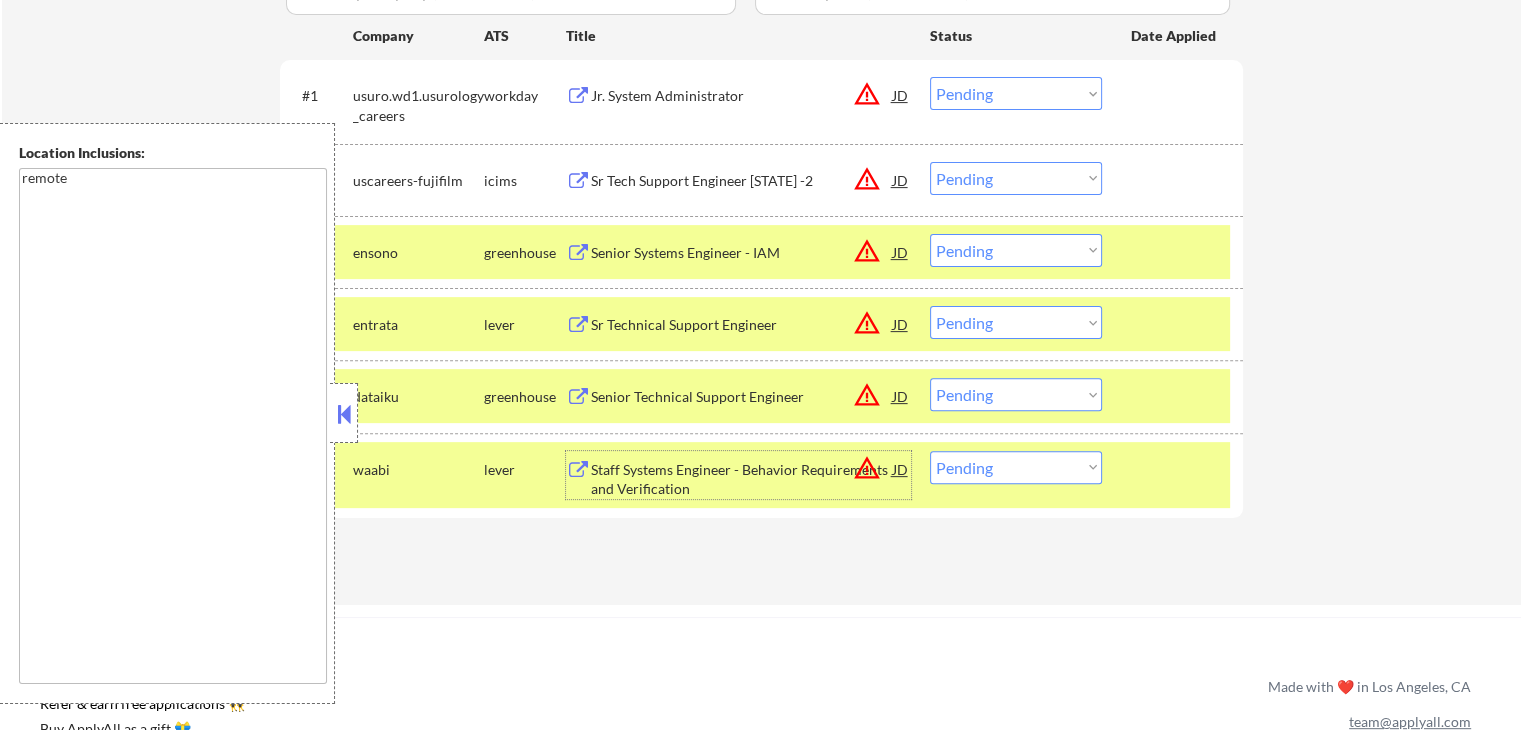 drag, startPoint x: 1025, startPoint y: 323, endPoint x: 1033, endPoint y: 335, distance: 14.422205 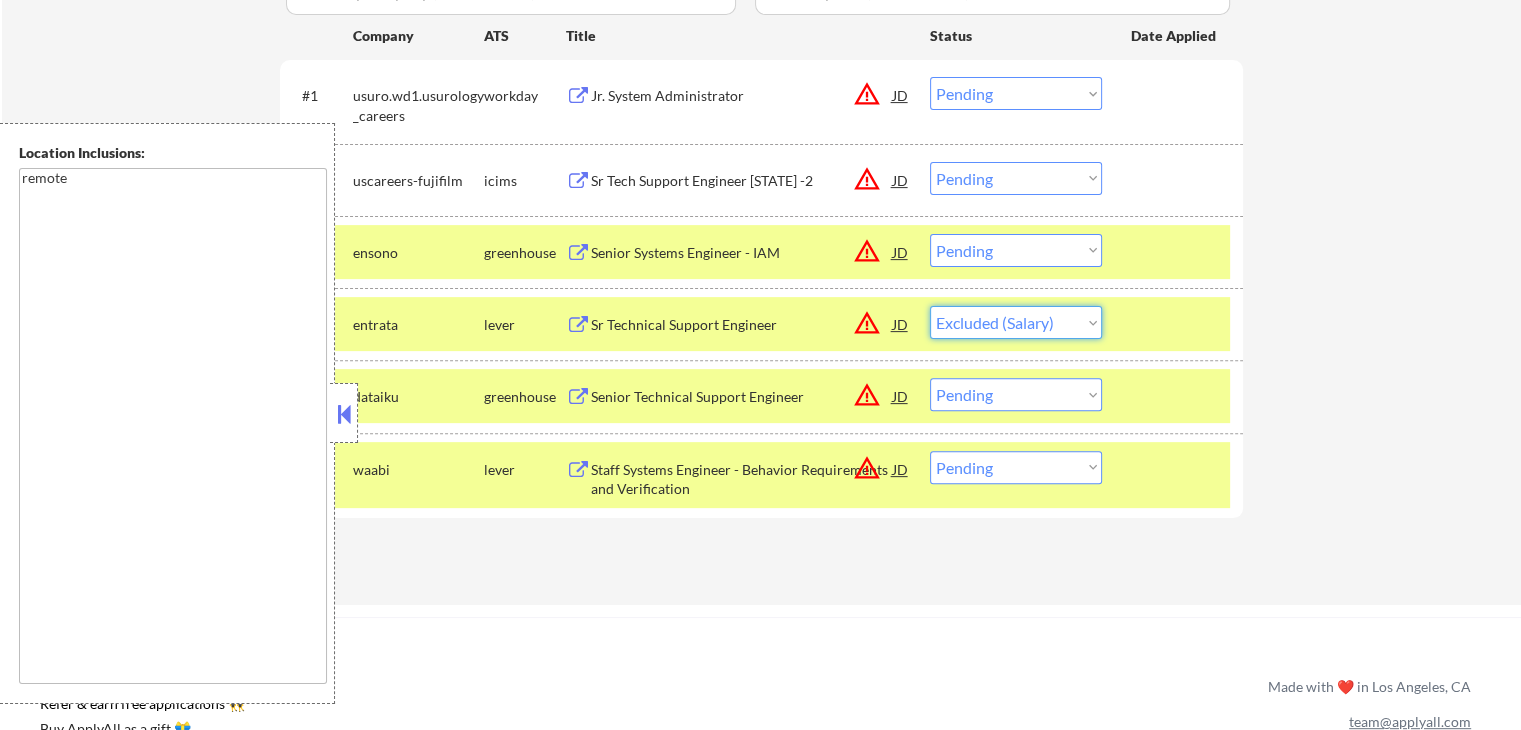 click on "Choose an option... Pending Applied Excluded (Questions) Excluded (Expired) Excluded (Location) Excluded (Bad Match) Excluded (Blocklist) Excluded (Salary) Excluded (Other)" at bounding box center [1016, 322] 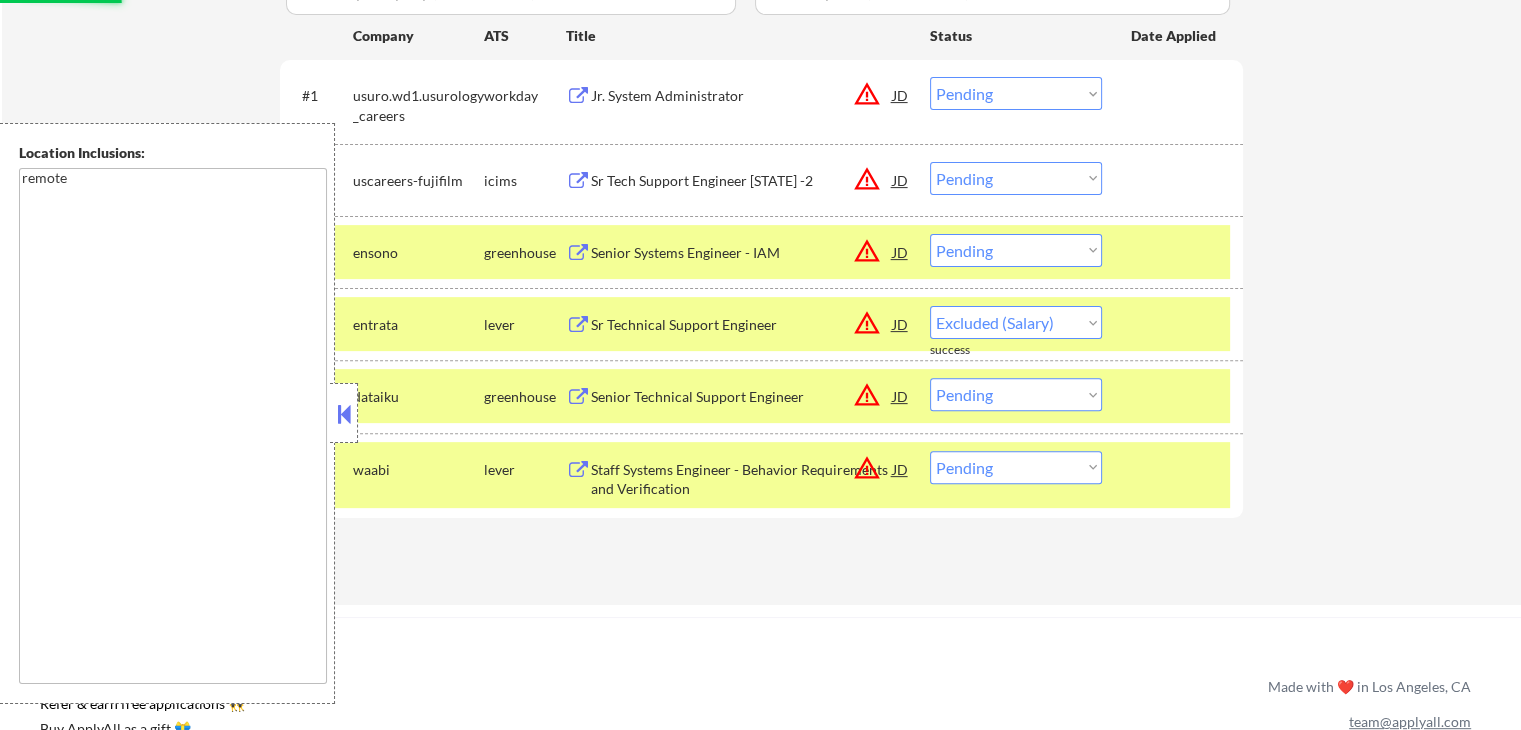 select on ""pending"" 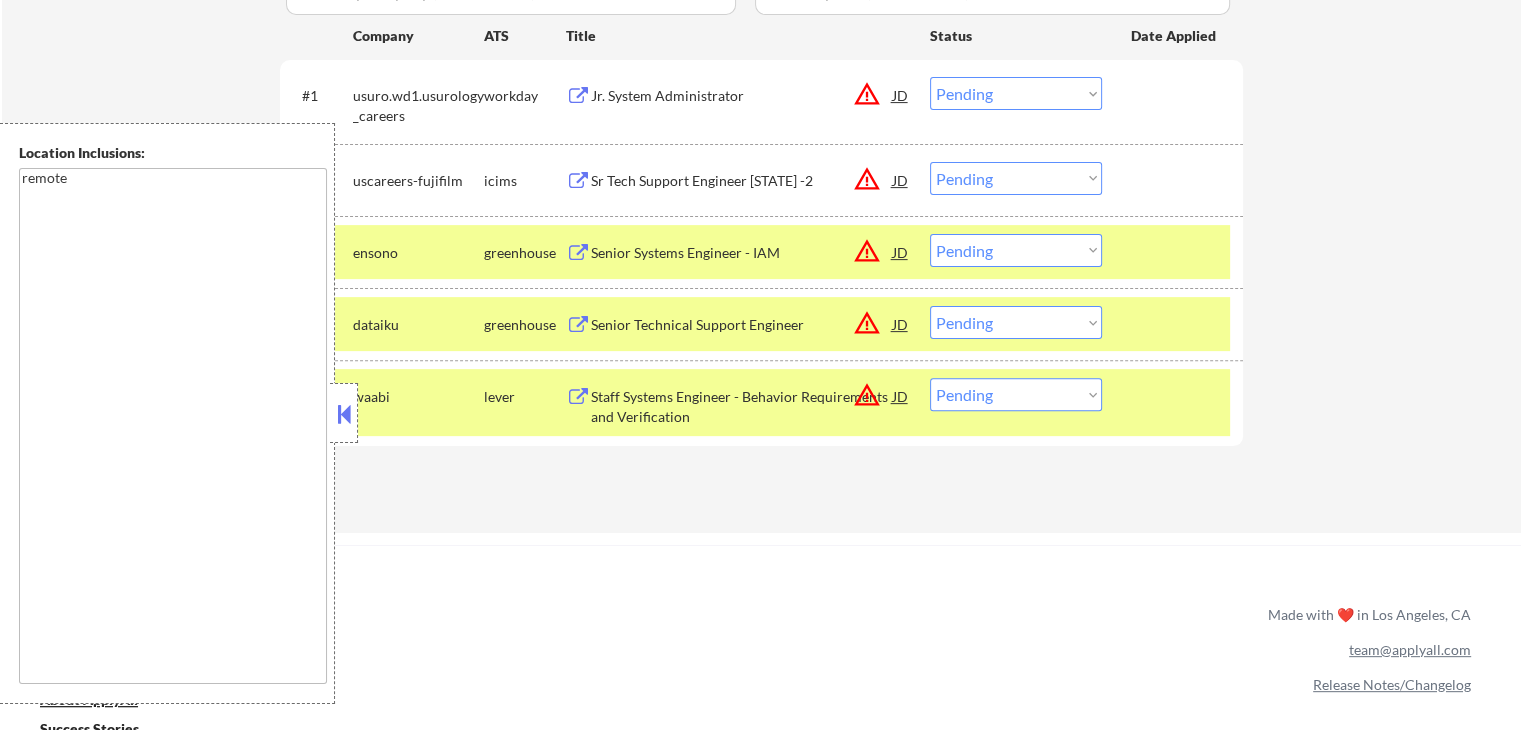 scroll, scrollTop: 700, scrollLeft: 0, axis: vertical 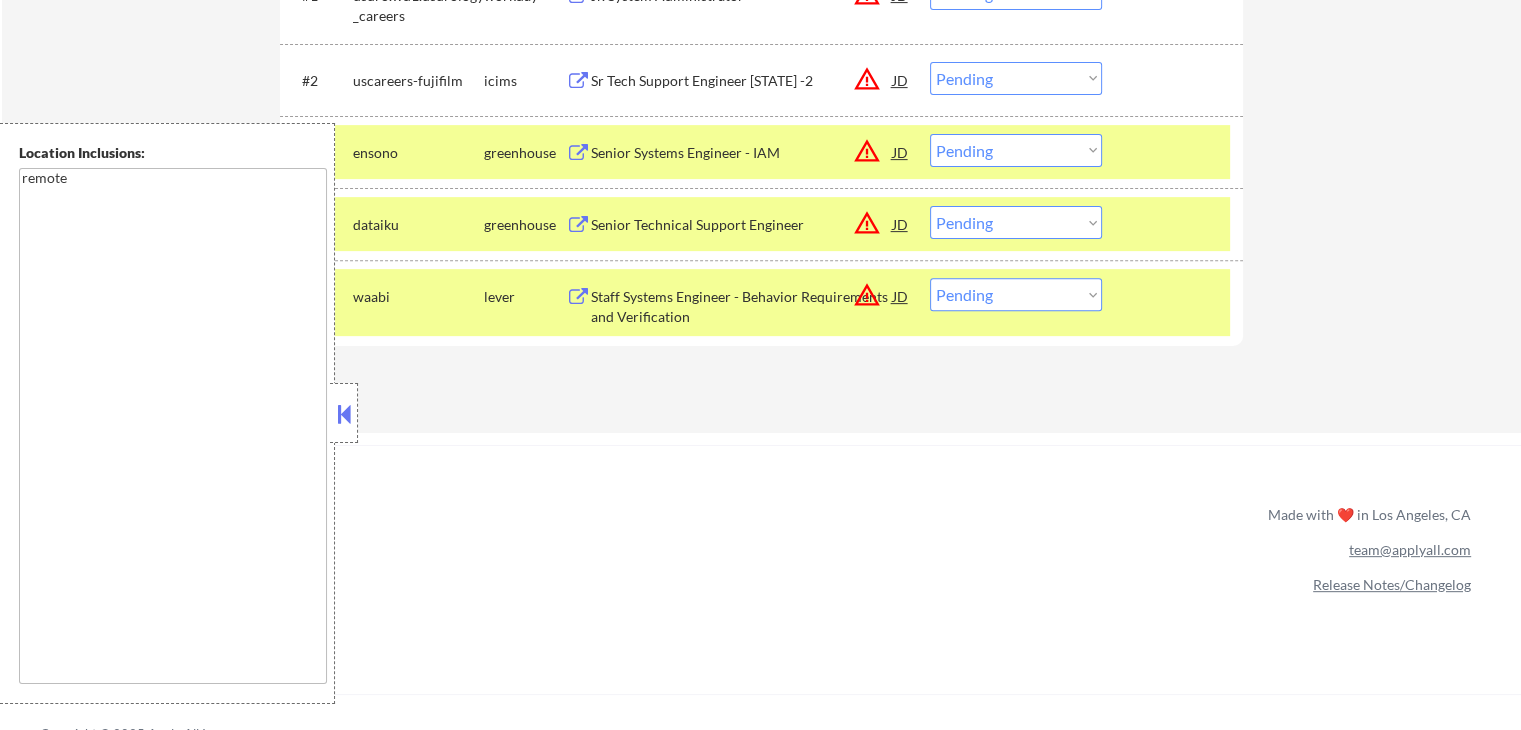 drag, startPoint x: 971, startPoint y: 297, endPoint x: 976, endPoint y: 307, distance: 11.18034 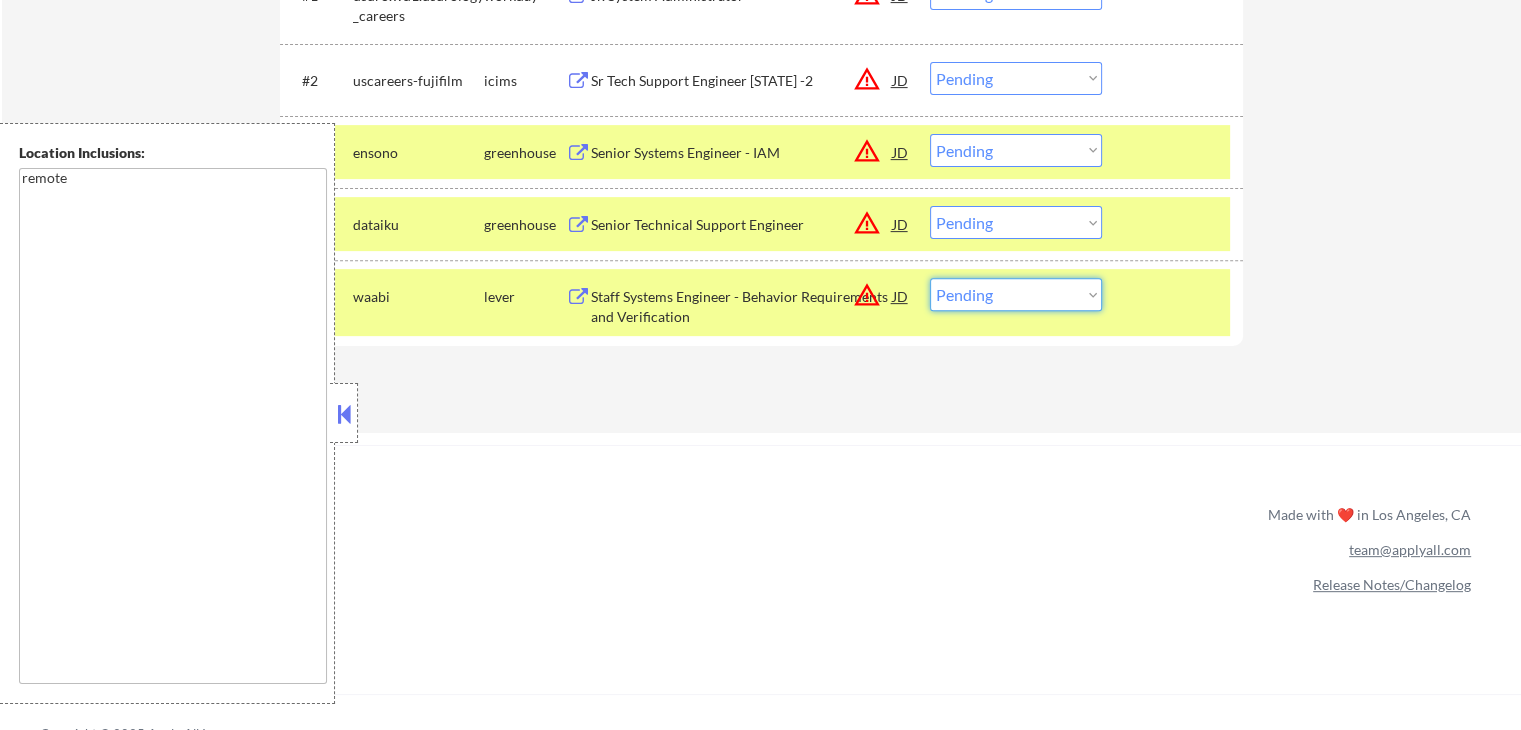 select on ""applied"" 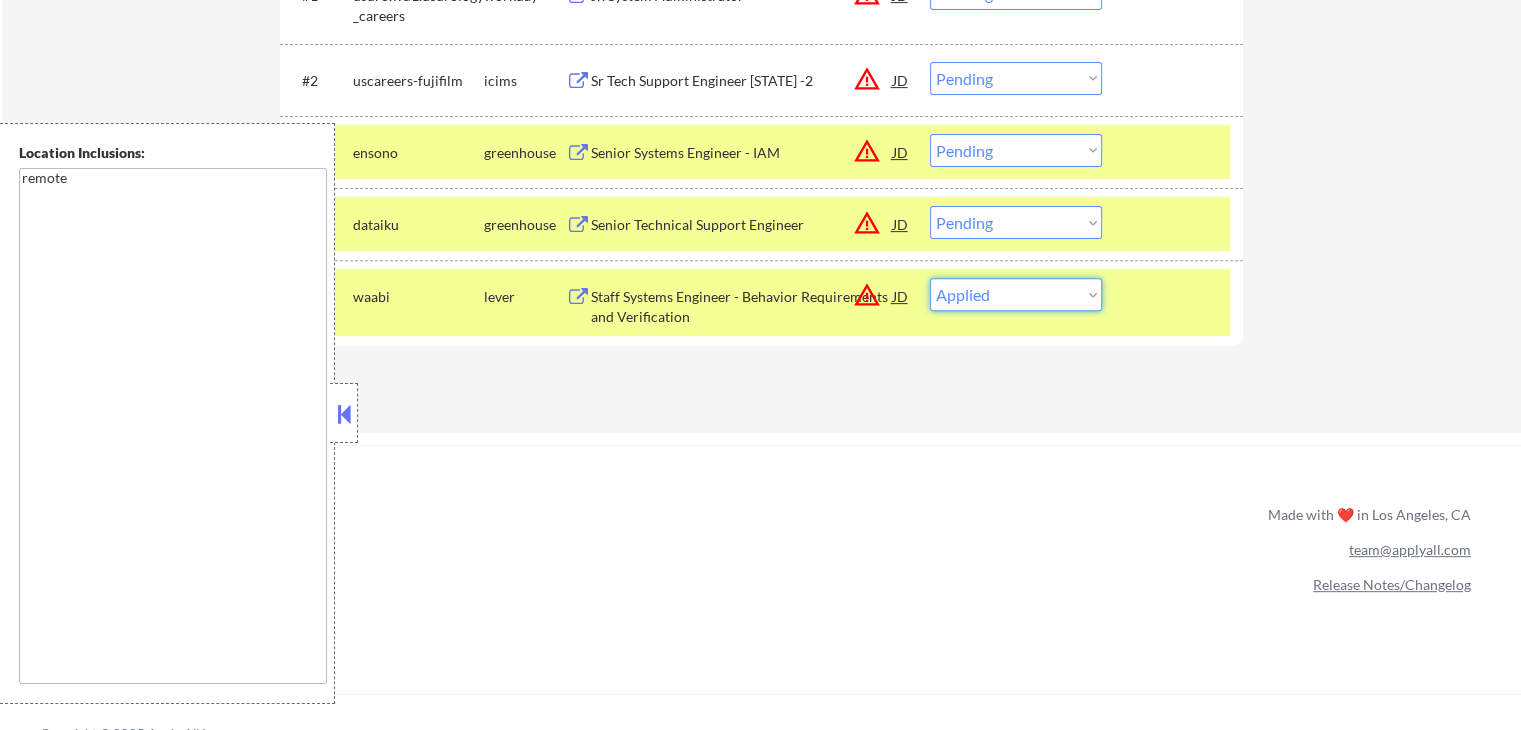 click on "Choose an option... Pending Applied Excluded (Questions) Excluded (Expired) Excluded (Location) Excluded (Bad Match) Excluded (Blocklist) Excluded (Salary) Excluded (Other)" at bounding box center [1016, 294] 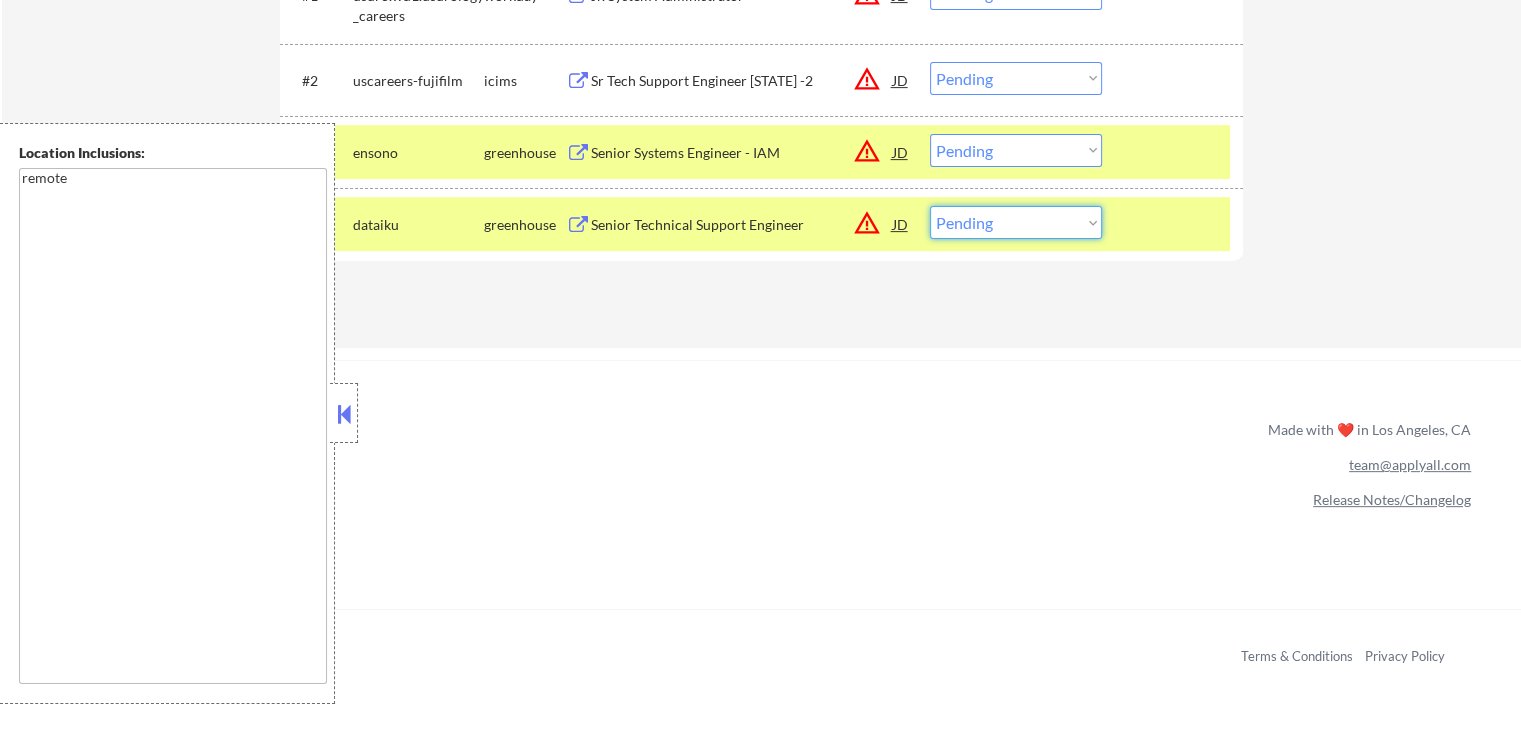 click on "Choose an option... Pending Applied Excluded (Questions) Excluded (Expired) Excluded (Location) Excluded (Bad Match) Excluded (Blocklist) Excluded (Salary) Excluded (Other)" at bounding box center [1016, 222] 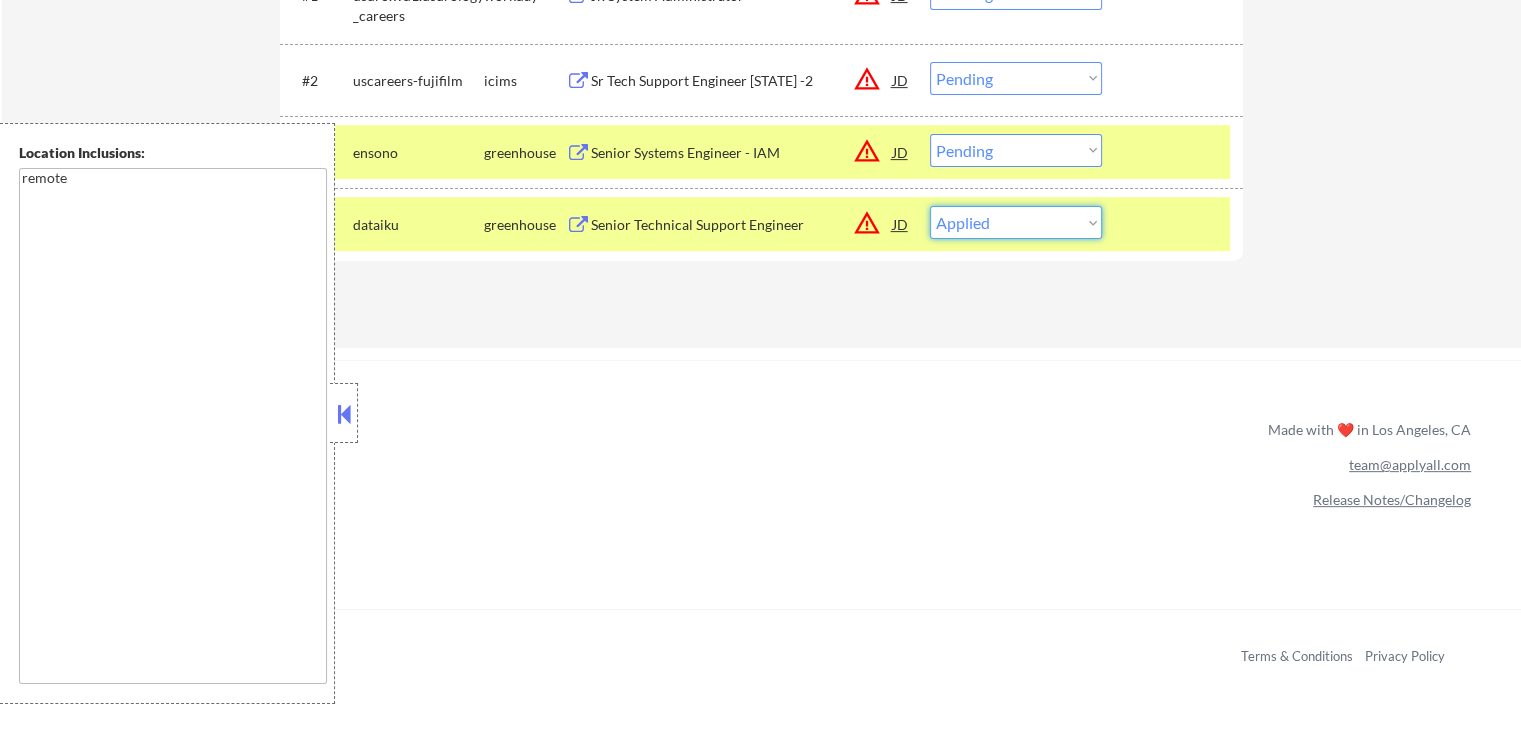 click on "Choose an option... Pending Applied Excluded (Questions) Excluded (Expired) Excluded (Location) Excluded (Bad Match) Excluded (Blocklist) Excluded (Salary) Excluded (Other)" at bounding box center [1016, 222] 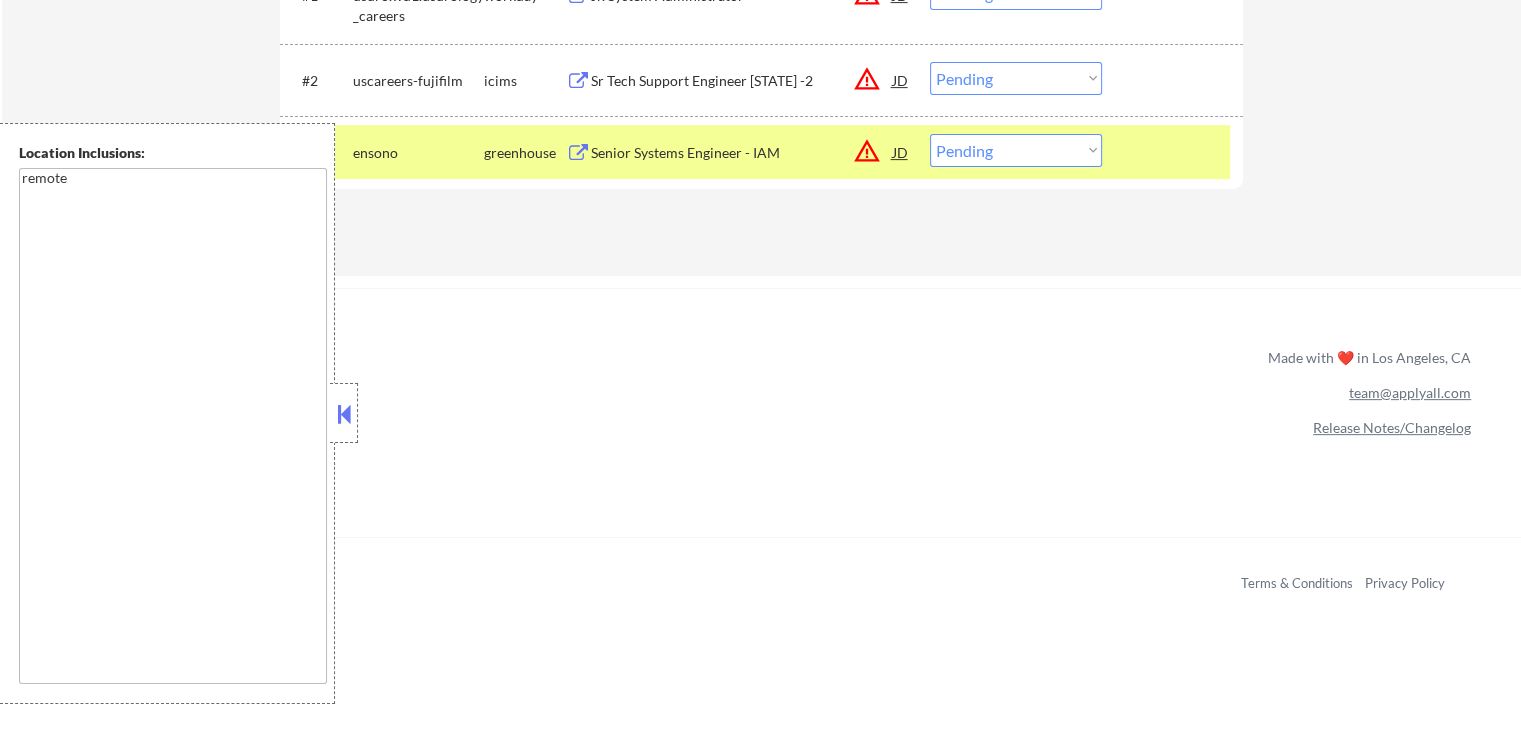click on "Choose an option... Pending Applied Excluded (Questions) Excluded (Expired) Excluded (Location) Excluded (Bad Match) Excluded (Blocklist) Excluded (Salary) Excluded (Other)" at bounding box center (1016, 150) 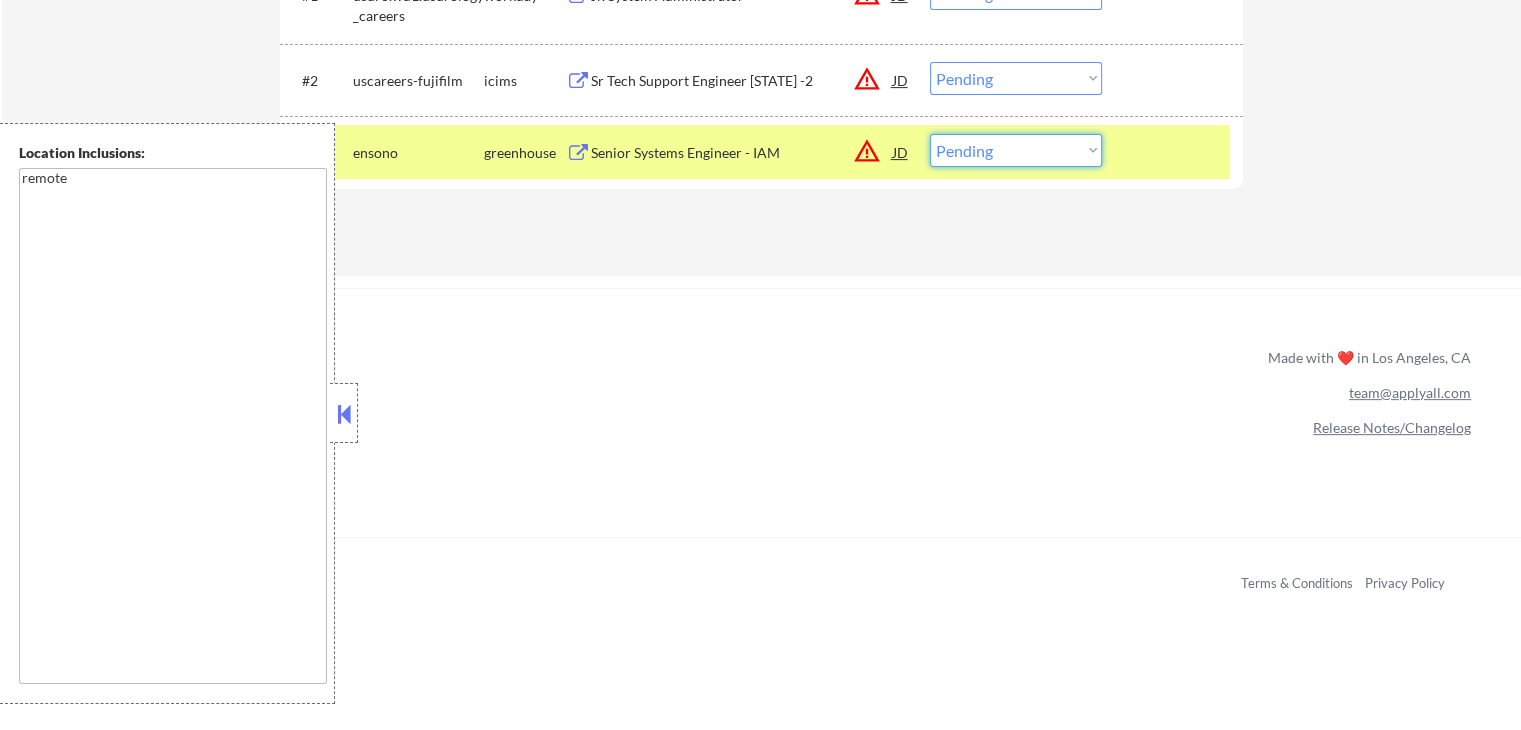 select on ""excluded__salary_"" 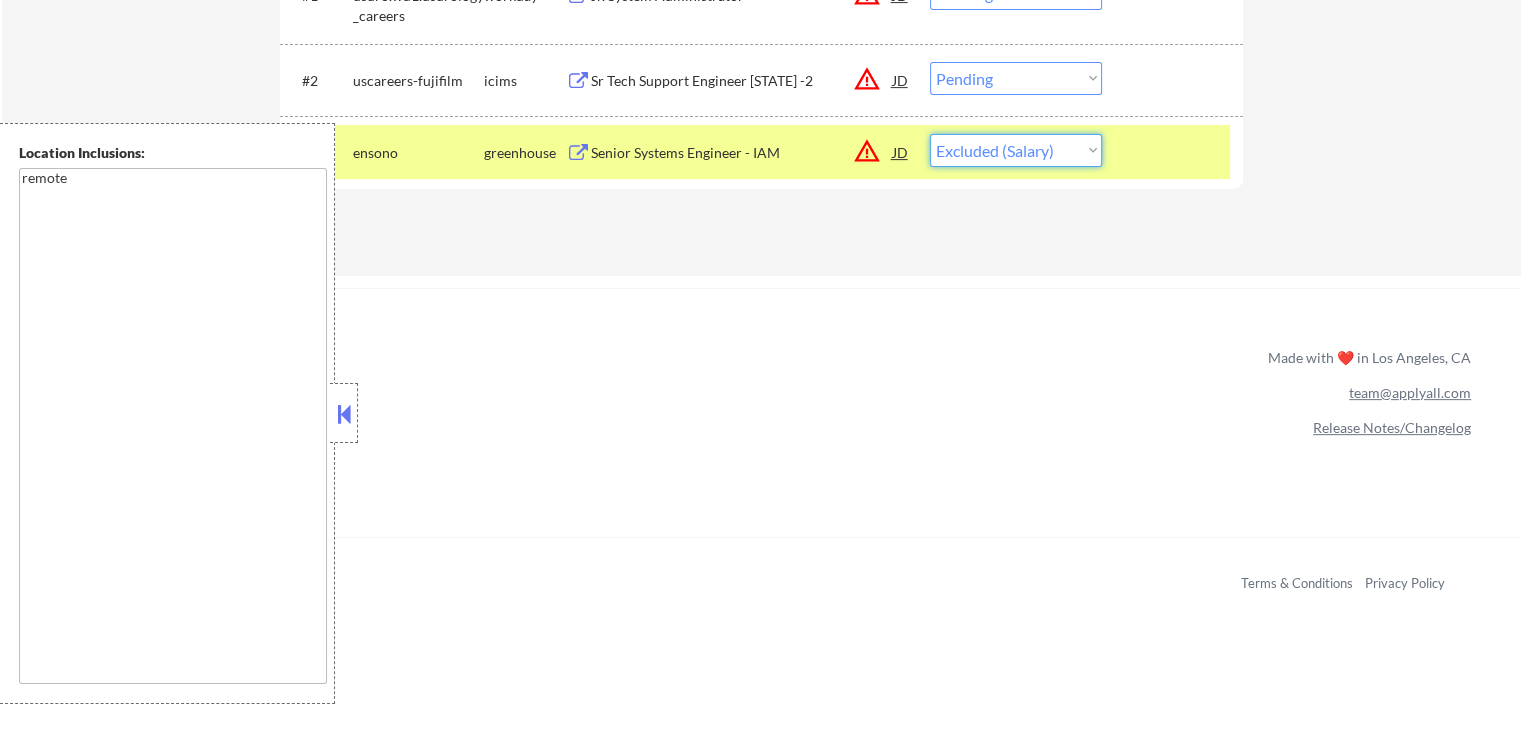 click on "Choose an option... Pending Applied Excluded (Questions) Excluded (Expired) Excluded (Location) Excluded (Bad Match) Excluded (Blocklist) Excluded (Salary) Excluded (Other)" at bounding box center (1016, 150) 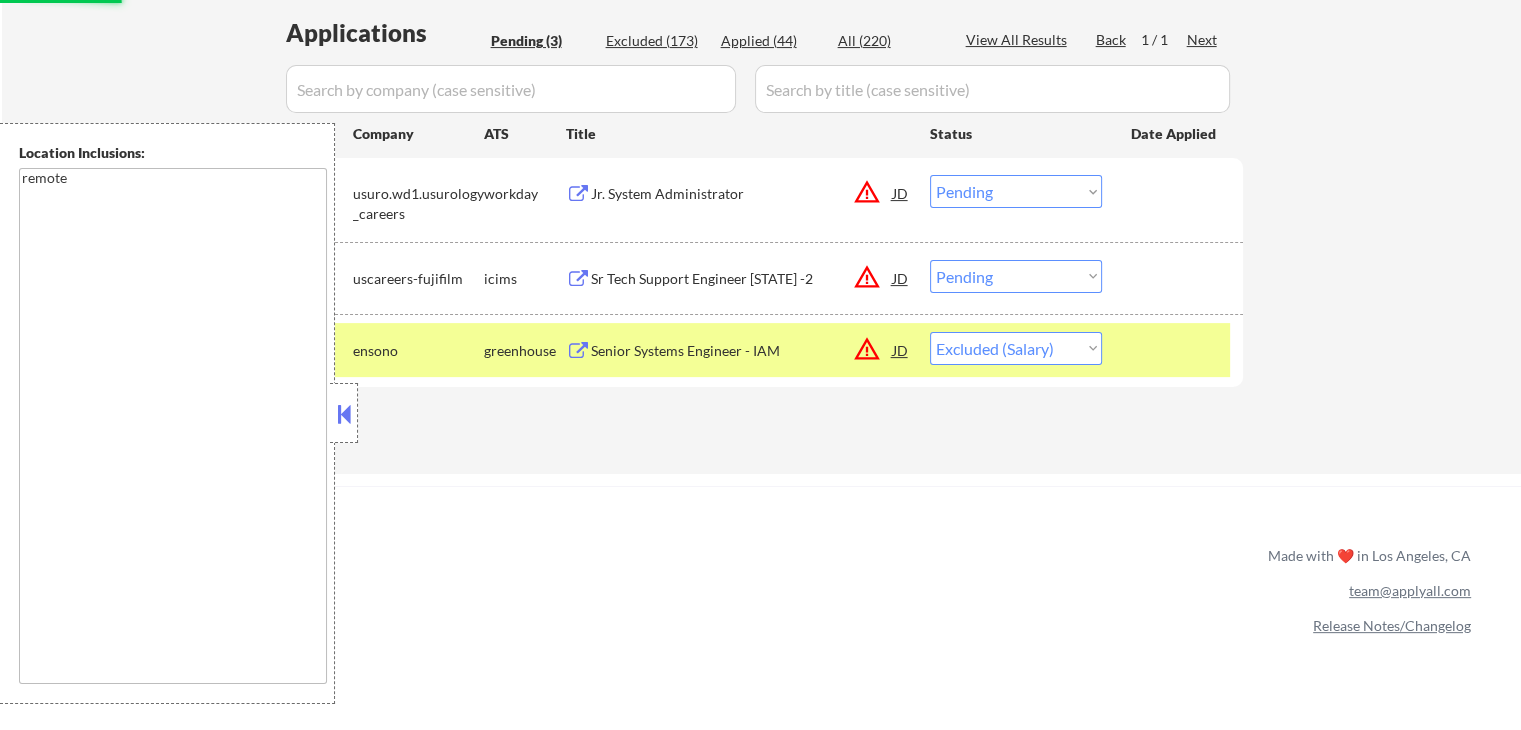 scroll, scrollTop: 500, scrollLeft: 0, axis: vertical 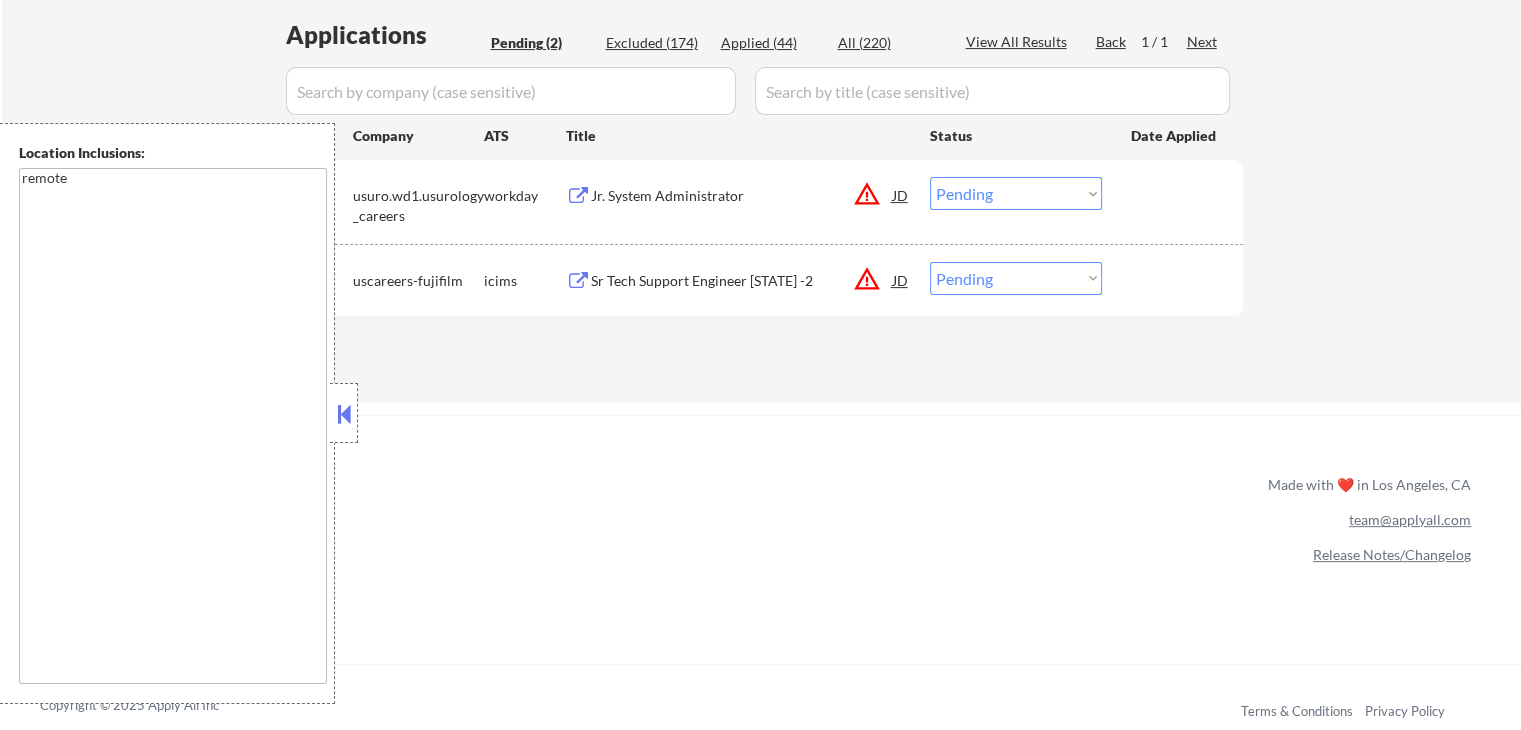 click on "Jr. System Administrator" 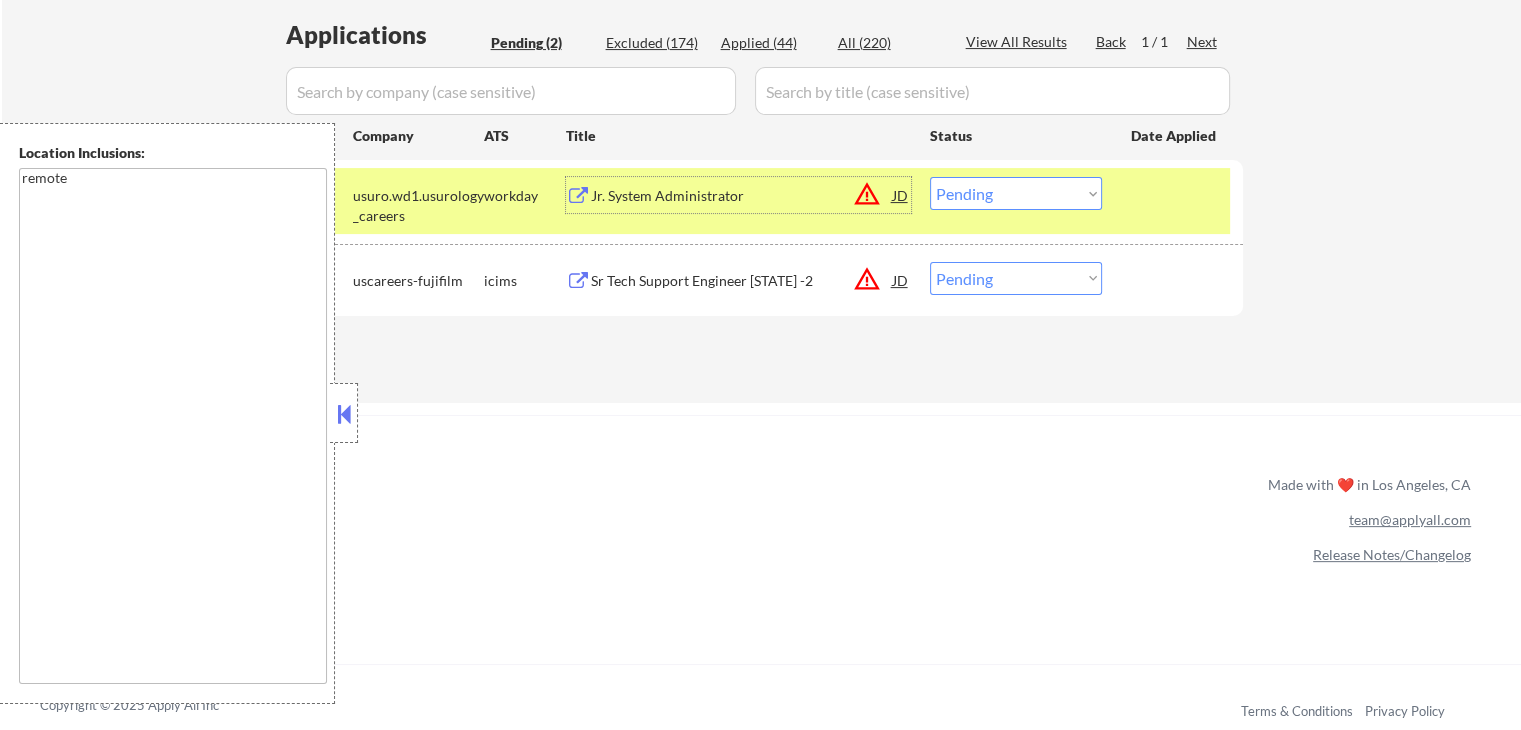 click on "Sr Tech Support Engineer [STATE] -2" at bounding box center (742, 281) 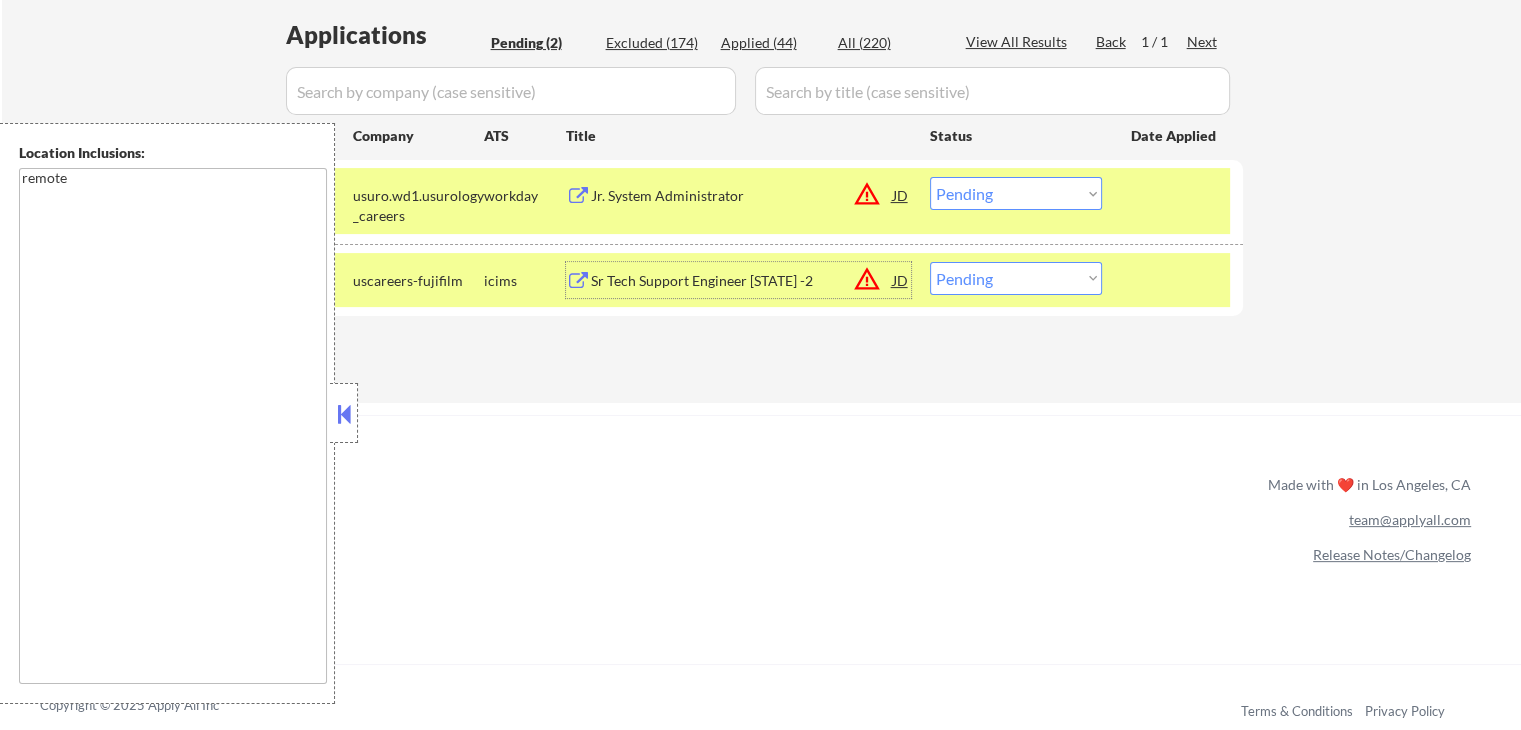 click on "Sr Tech Support Engineer [STATE] -2" at bounding box center (742, 281) 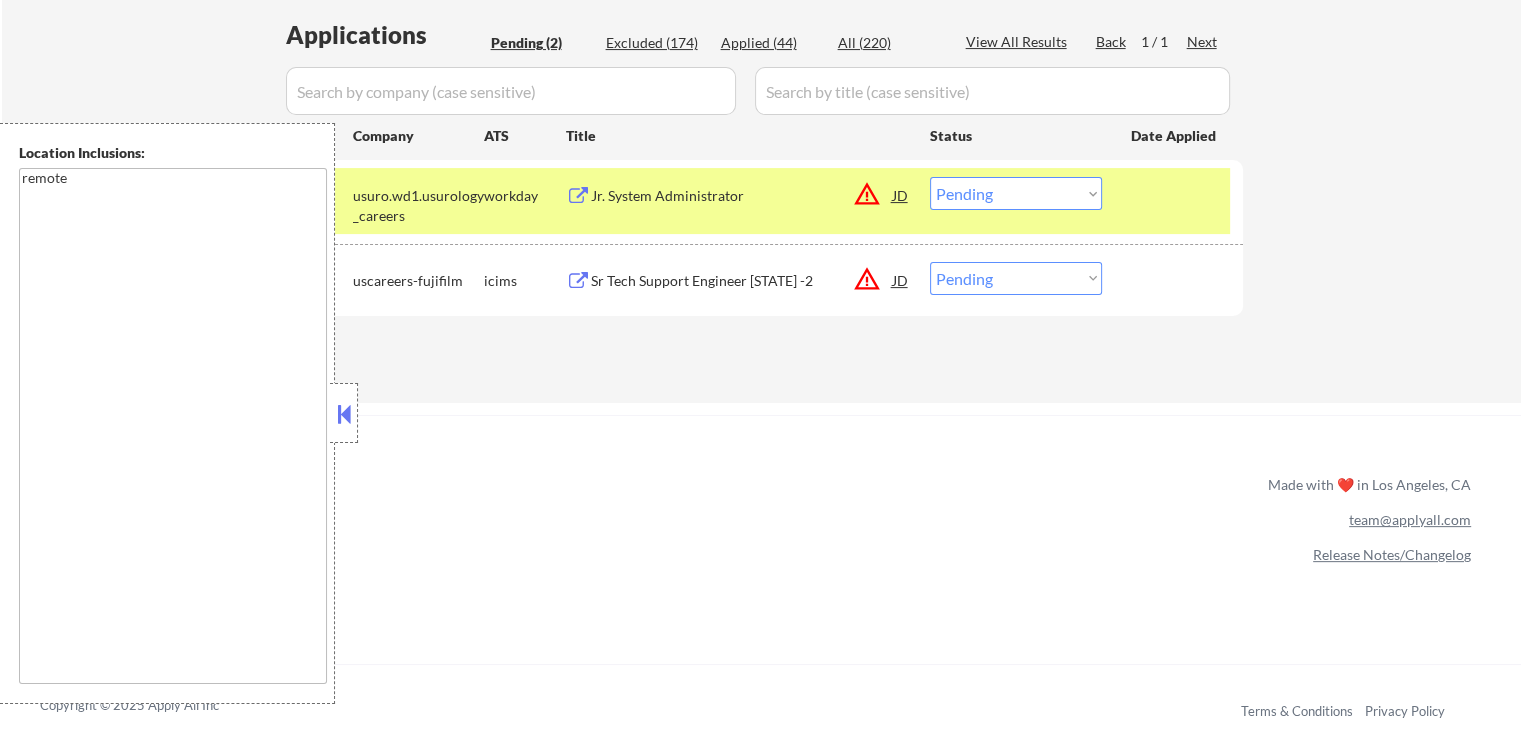 click on "Jr. System Administrator" at bounding box center (742, 196) 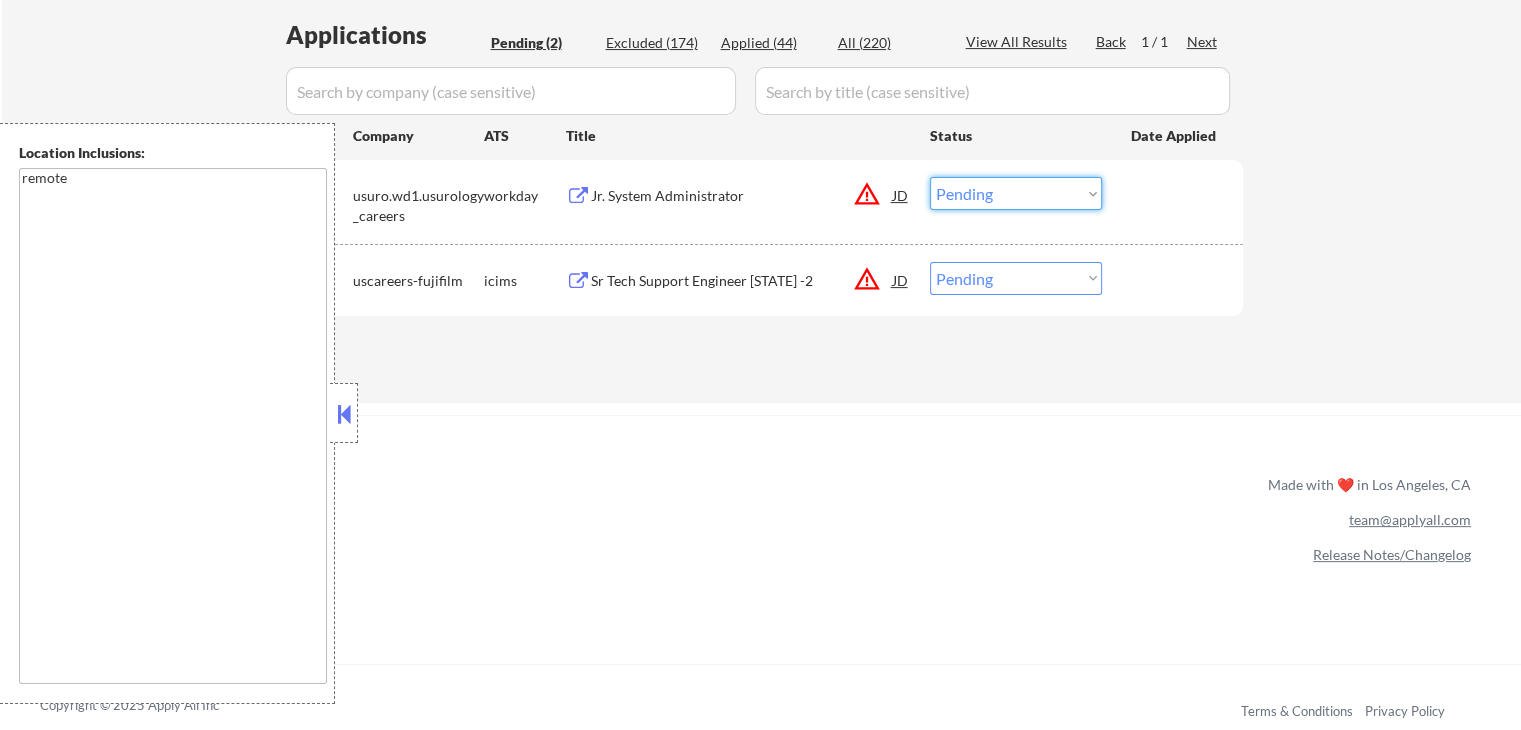 drag, startPoint x: 977, startPoint y: 200, endPoint x: 986, endPoint y: 207, distance: 11.401754 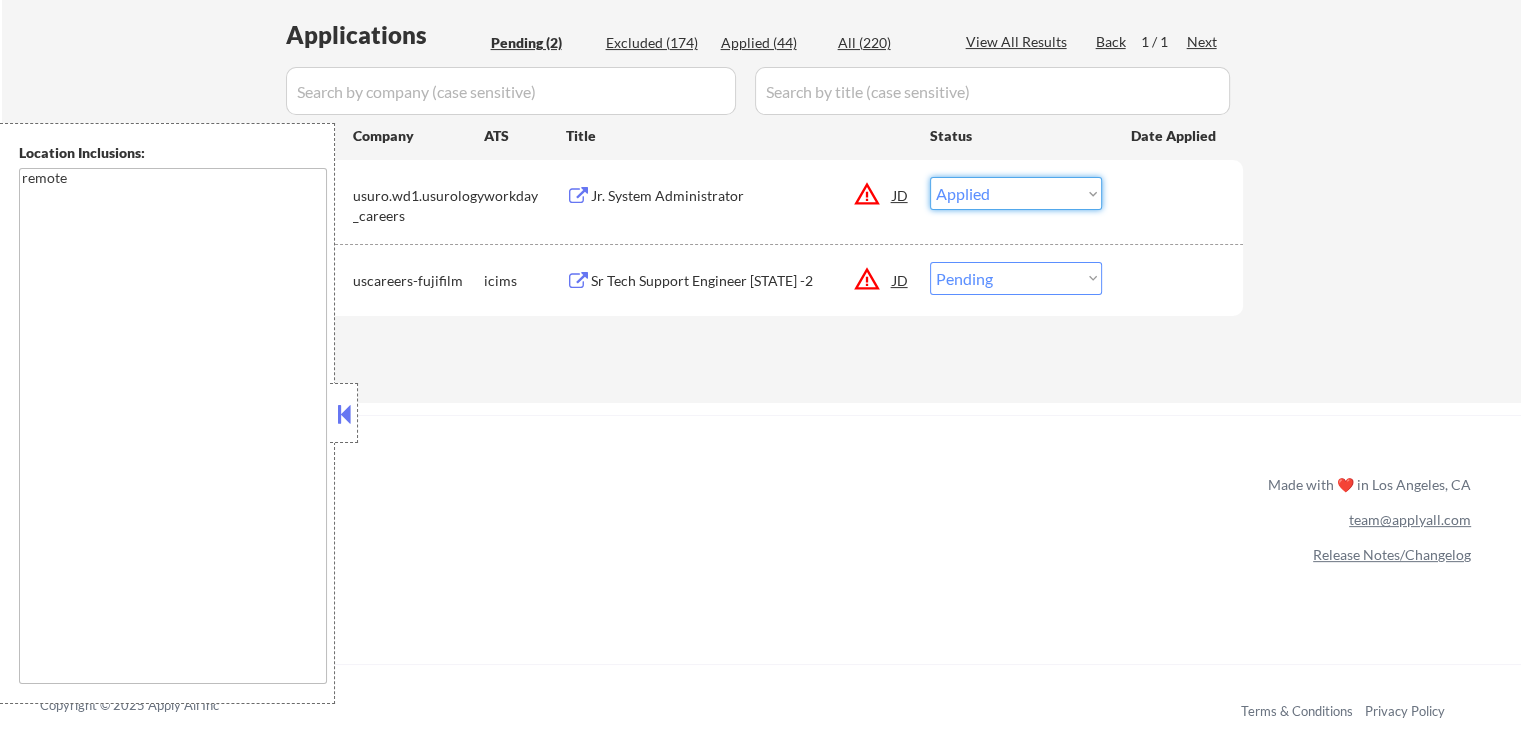 click on "Choose an option... Pending Applied Excluded (Questions) Excluded (Expired) Excluded (Location) Excluded (Bad Match) Excluded (Blocklist) Excluded (Salary) Excluded (Other)" at bounding box center [1016, 193] 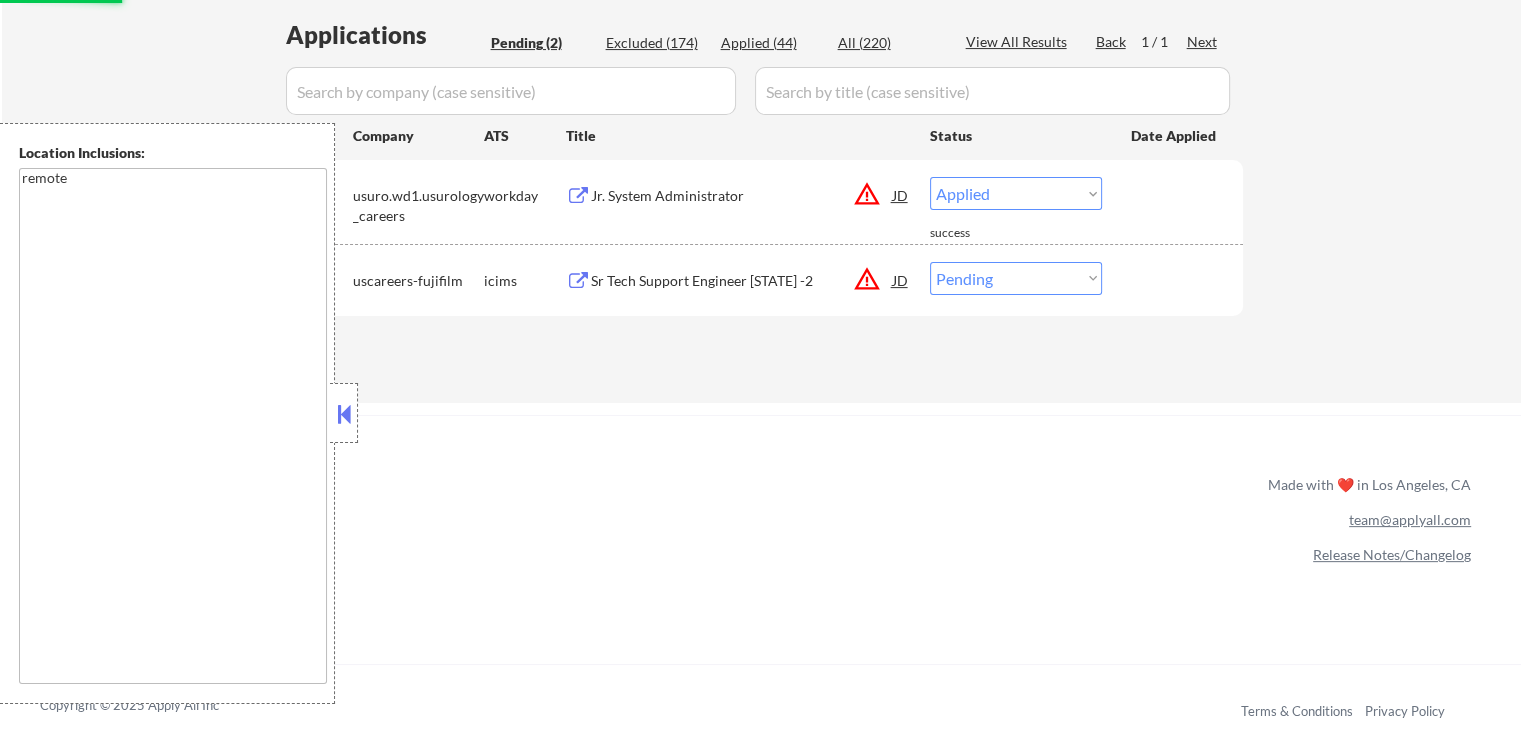 select on ""pending"" 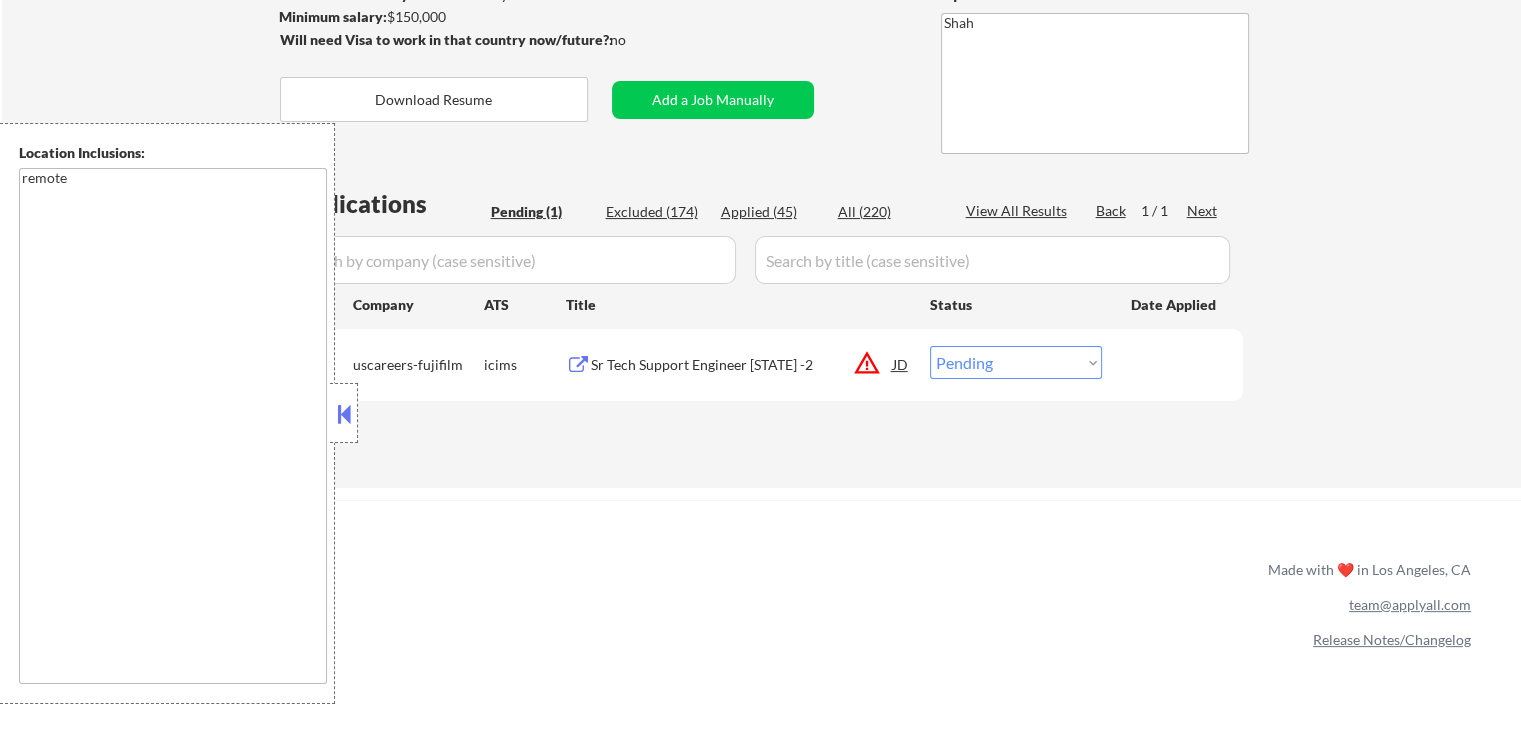 scroll, scrollTop: 300, scrollLeft: 0, axis: vertical 